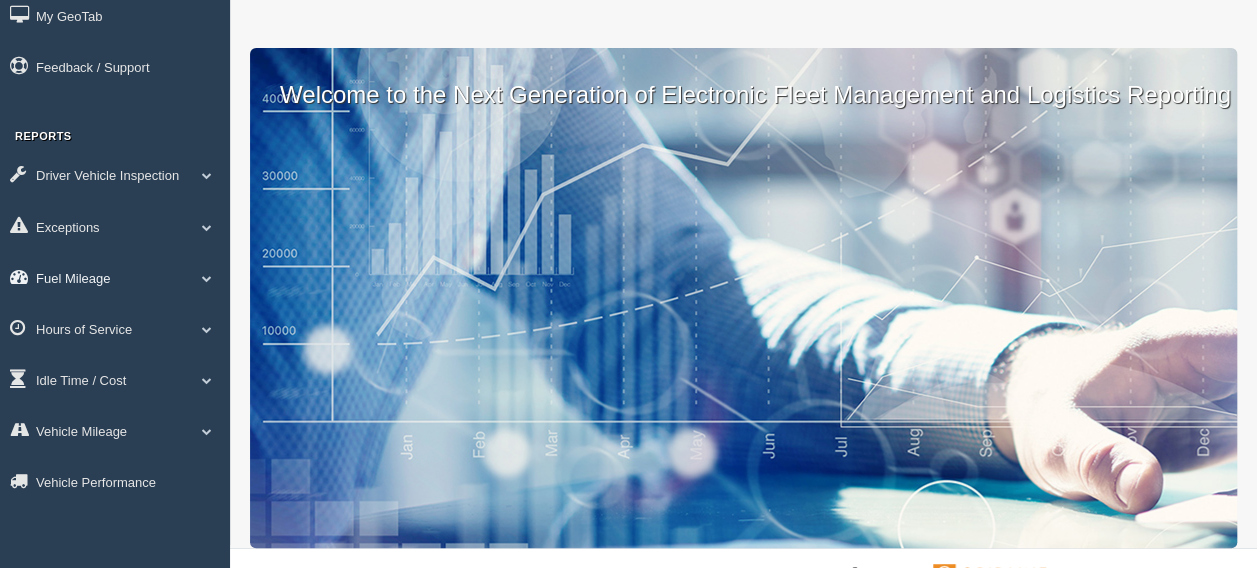 scroll, scrollTop: 100, scrollLeft: 0, axis: vertical 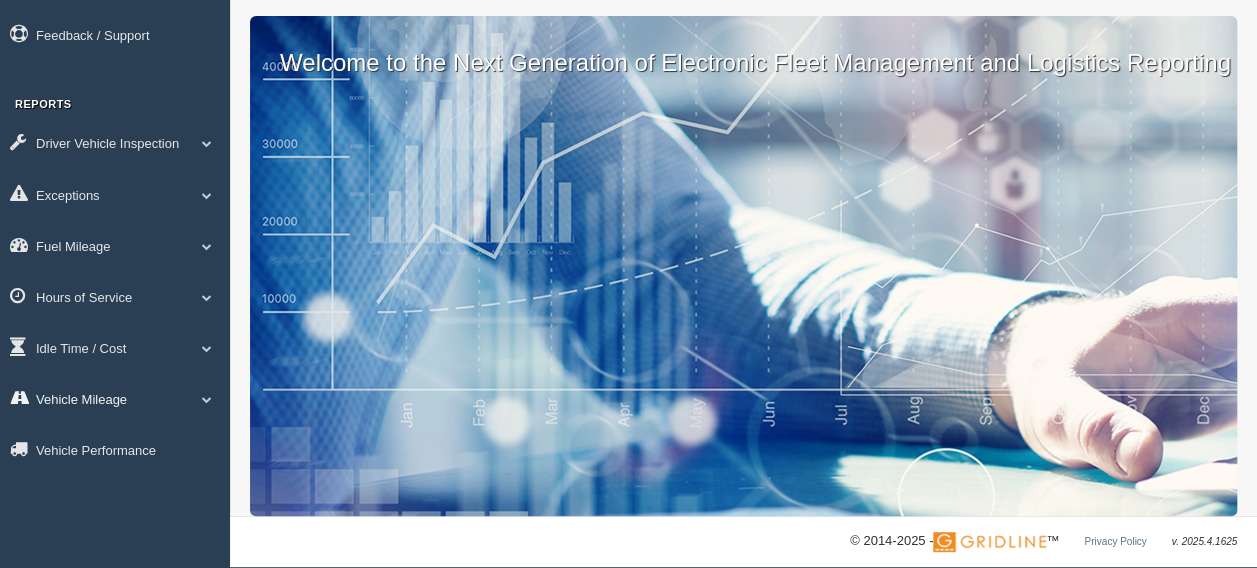 click on "Vehicle Mileage" at bounding box center (115, 398) 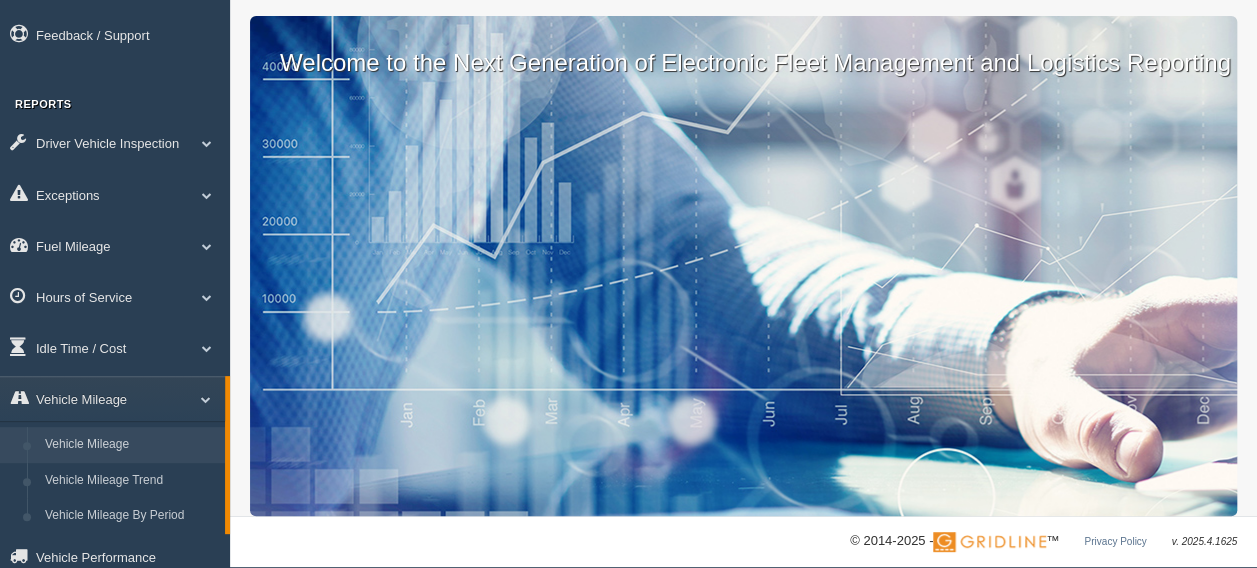 click on "Vehicle Mileage" at bounding box center (130, 445) 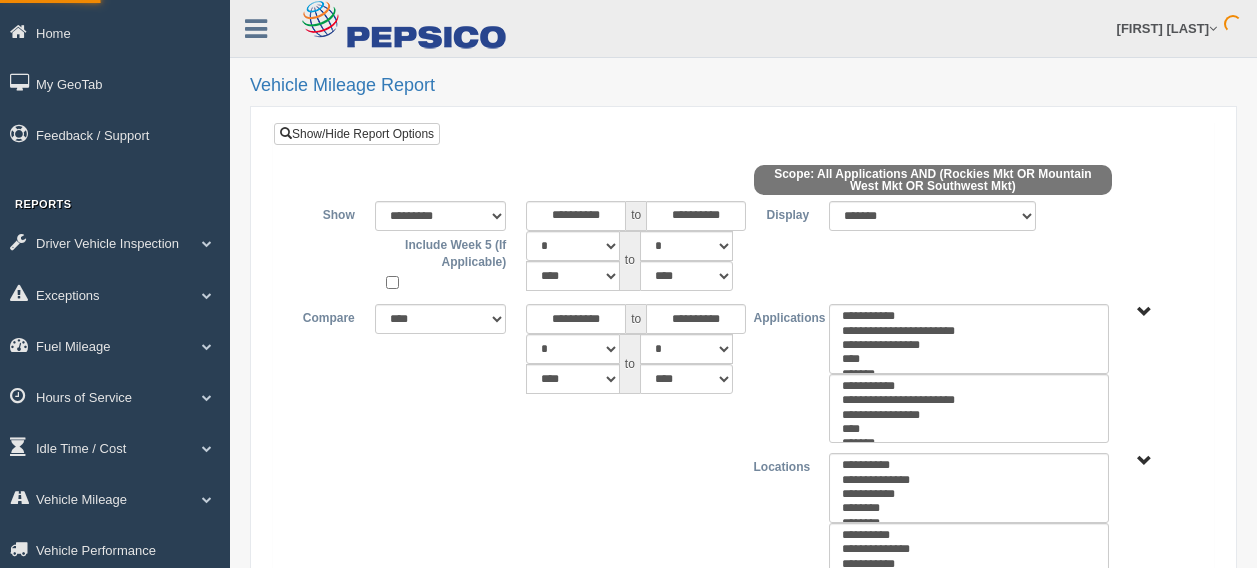 select 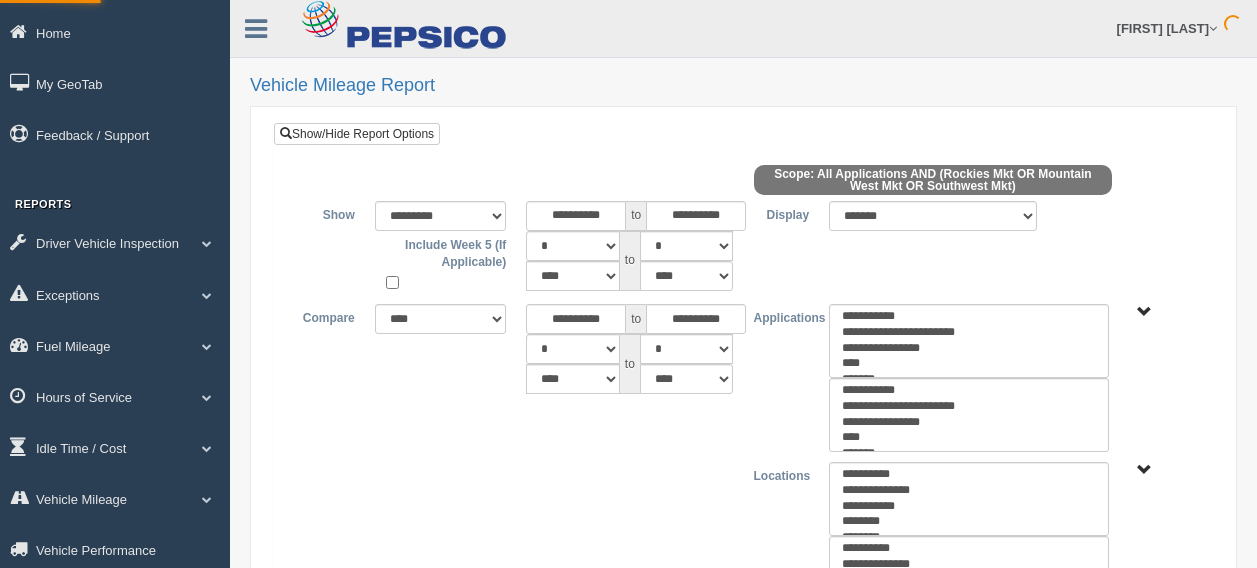 scroll, scrollTop: 0, scrollLeft: 0, axis: both 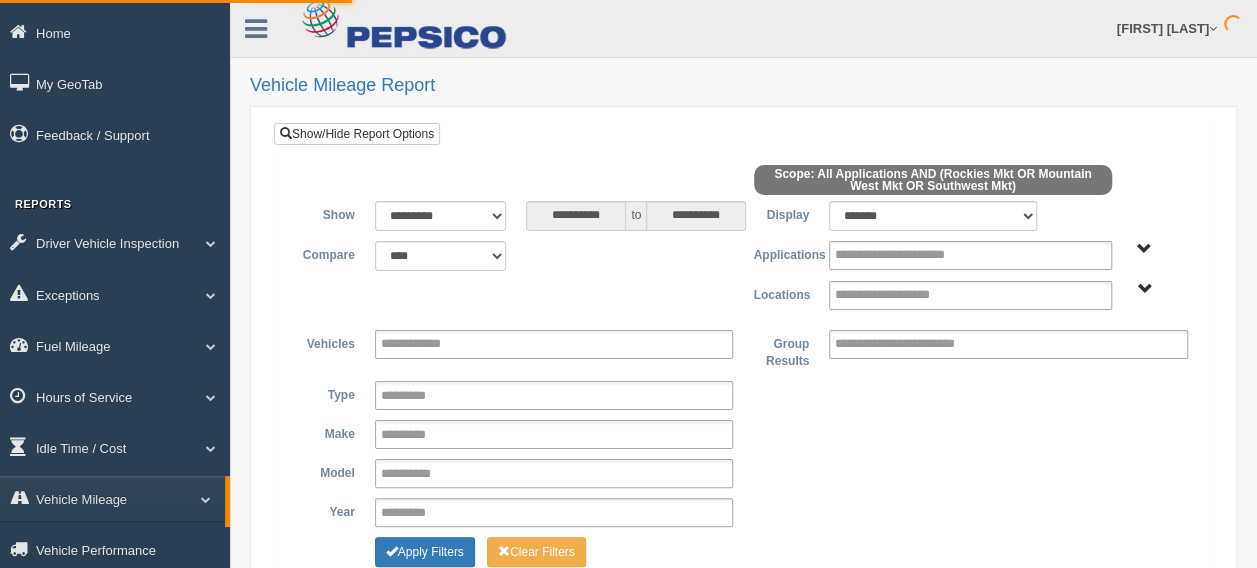 type on "*********" 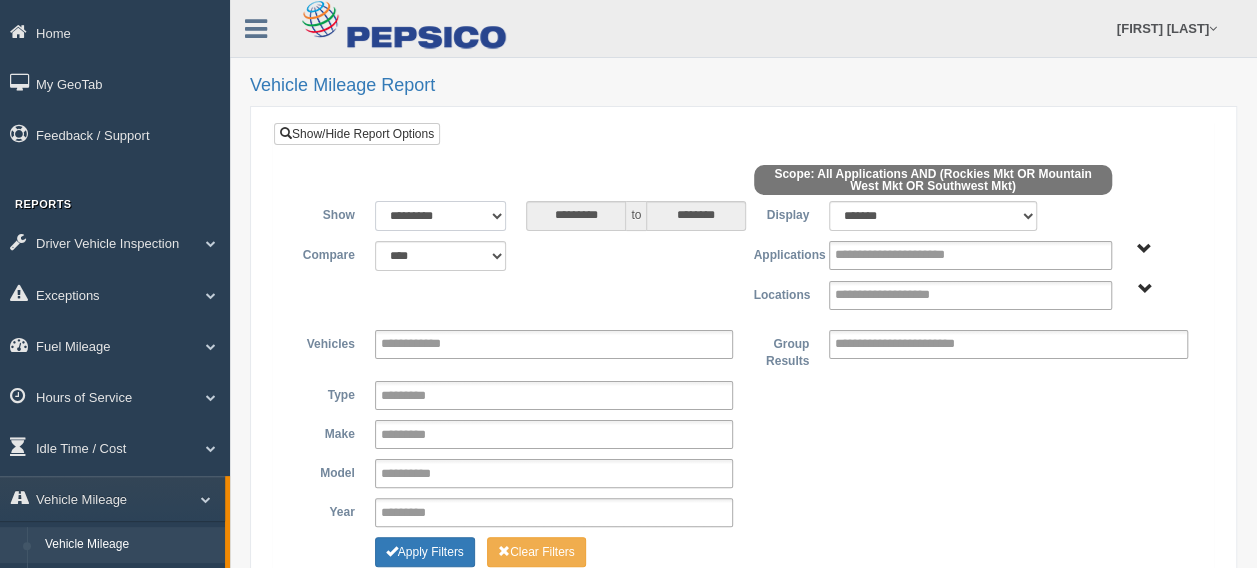 click on "**********" at bounding box center [441, 216] 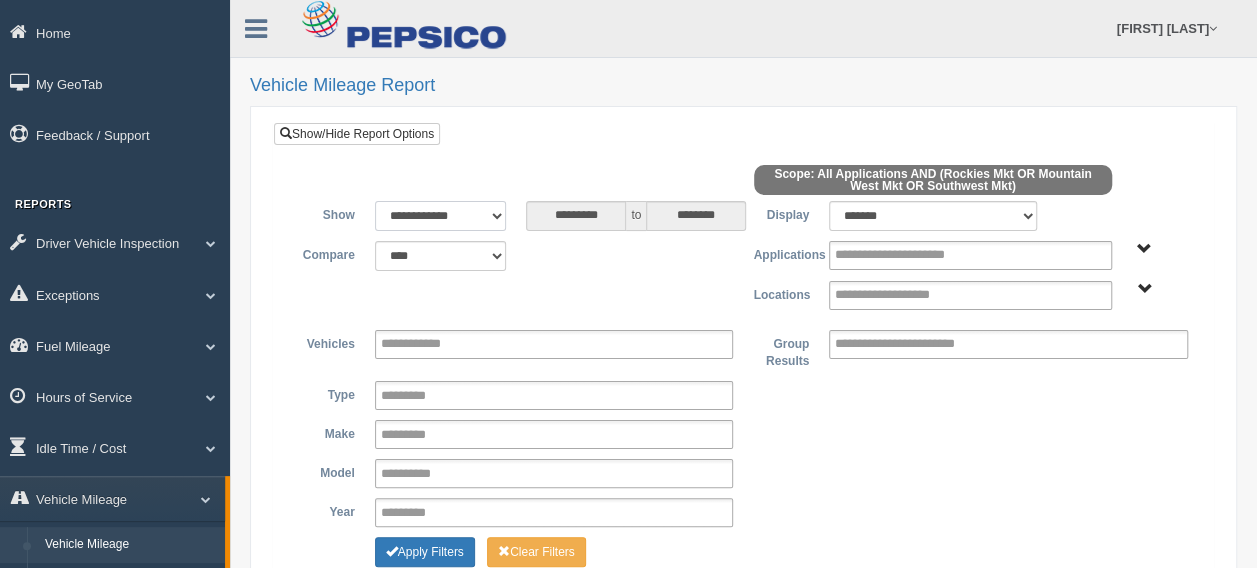 click on "**********" at bounding box center [441, 216] 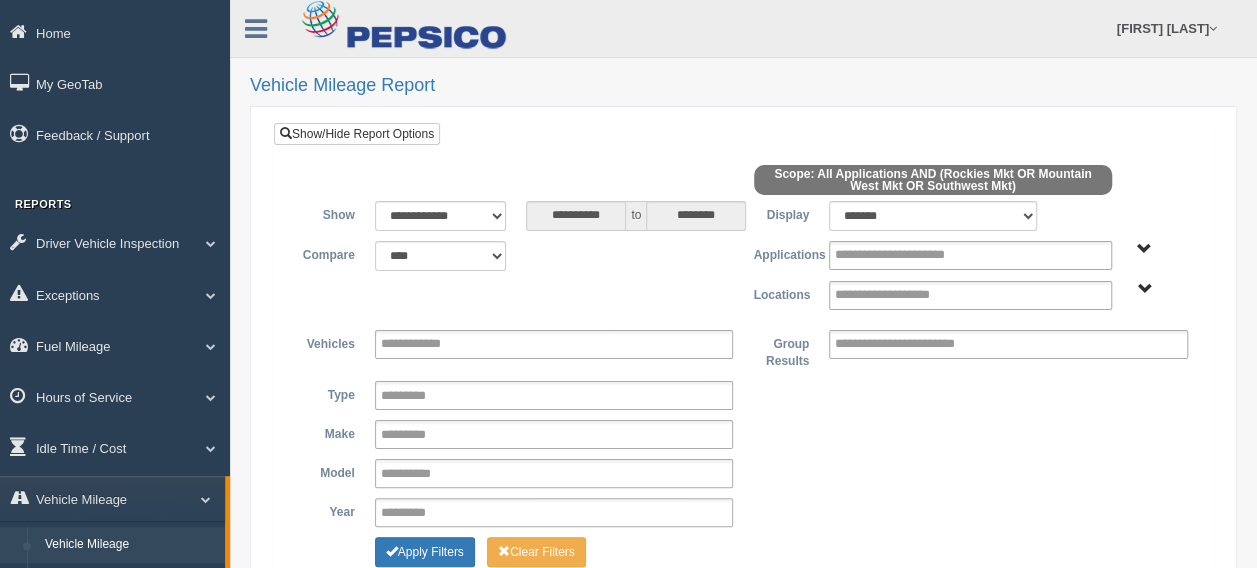 click on "**********" at bounding box center (554, 344) 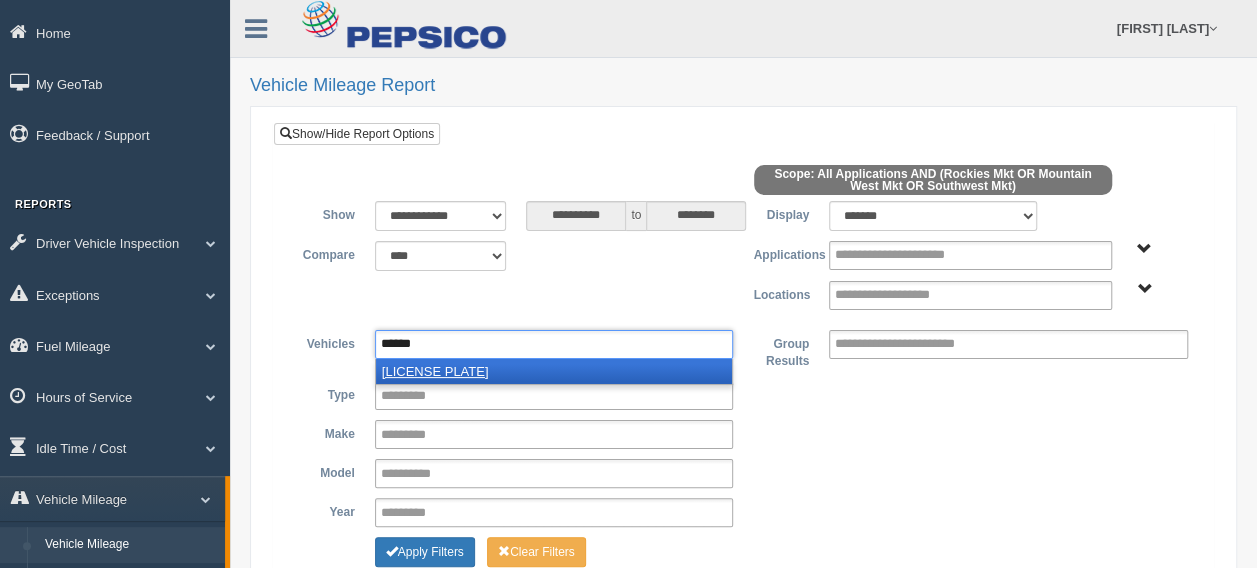 type on "******" 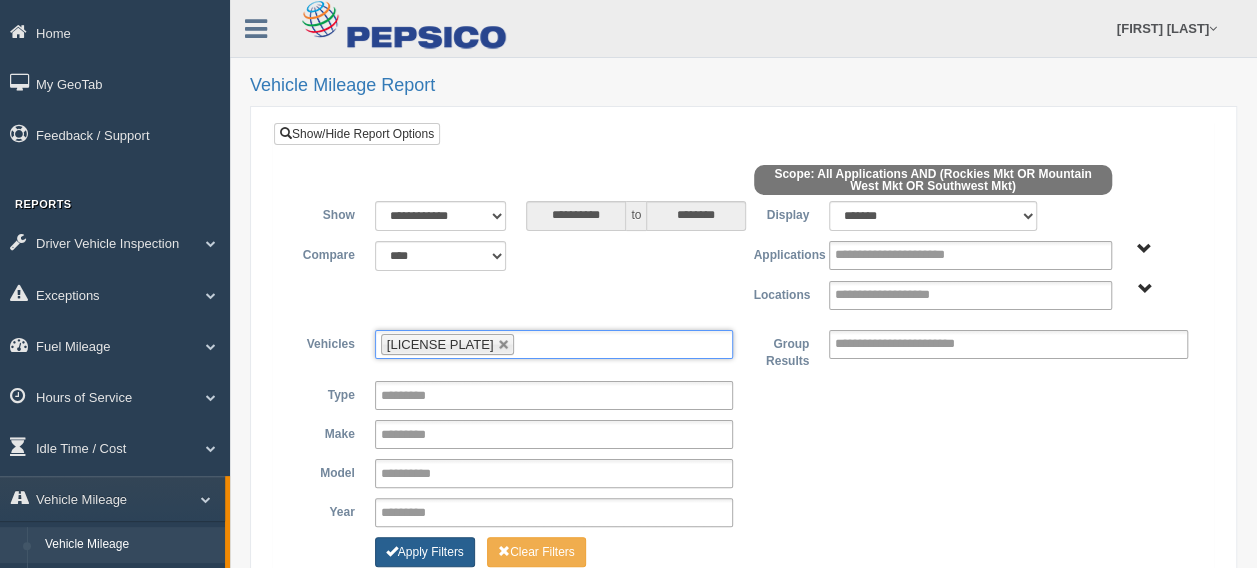 click on "Apply Filters" at bounding box center (425, 552) 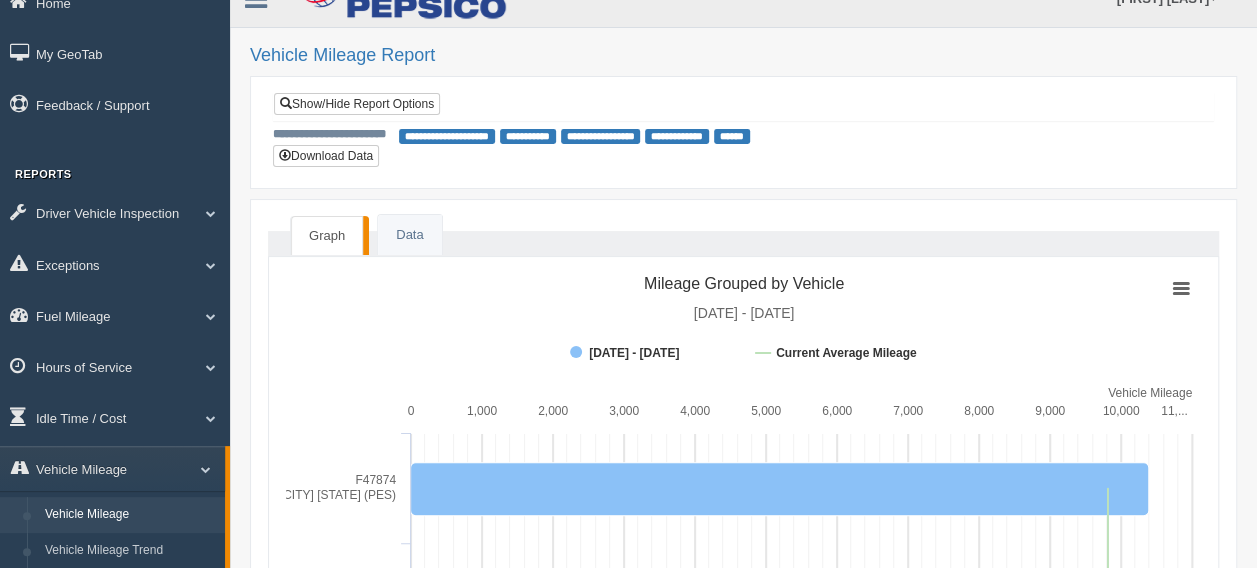 scroll, scrollTop: 0, scrollLeft: 0, axis: both 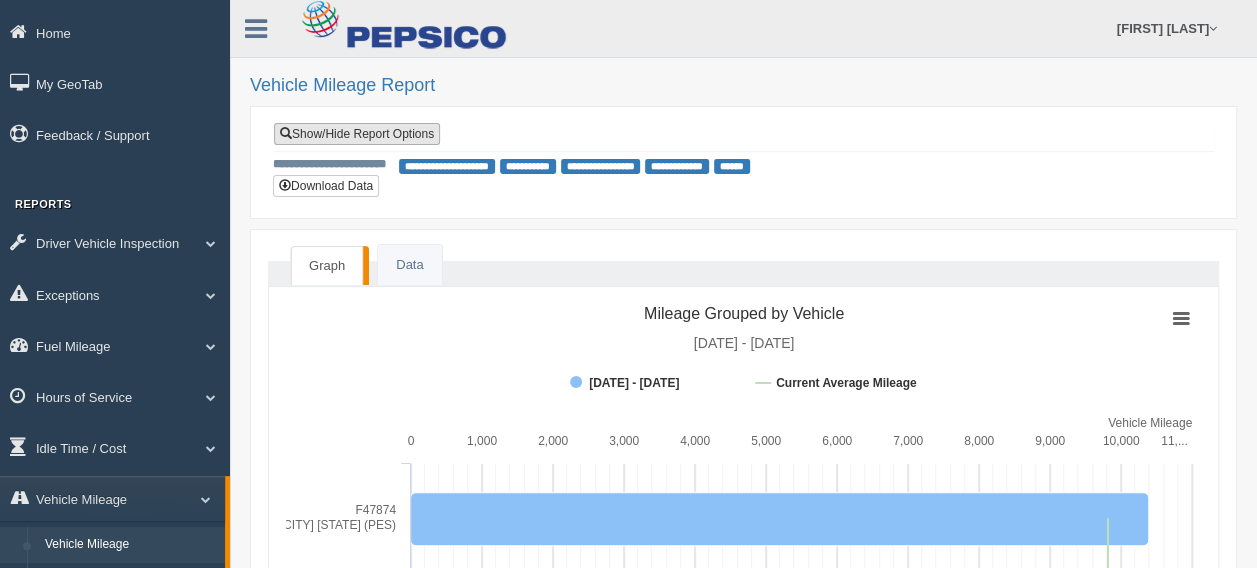click on "Show/Hide Report Options" at bounding box center (357, 134) 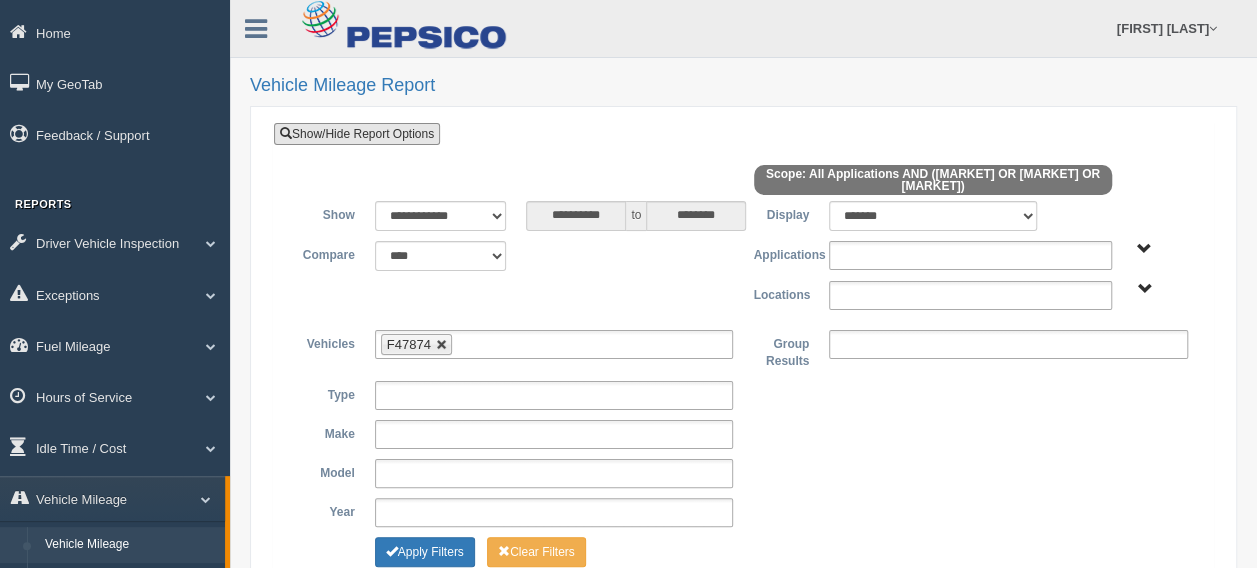 click at bounding box center (442, 345) 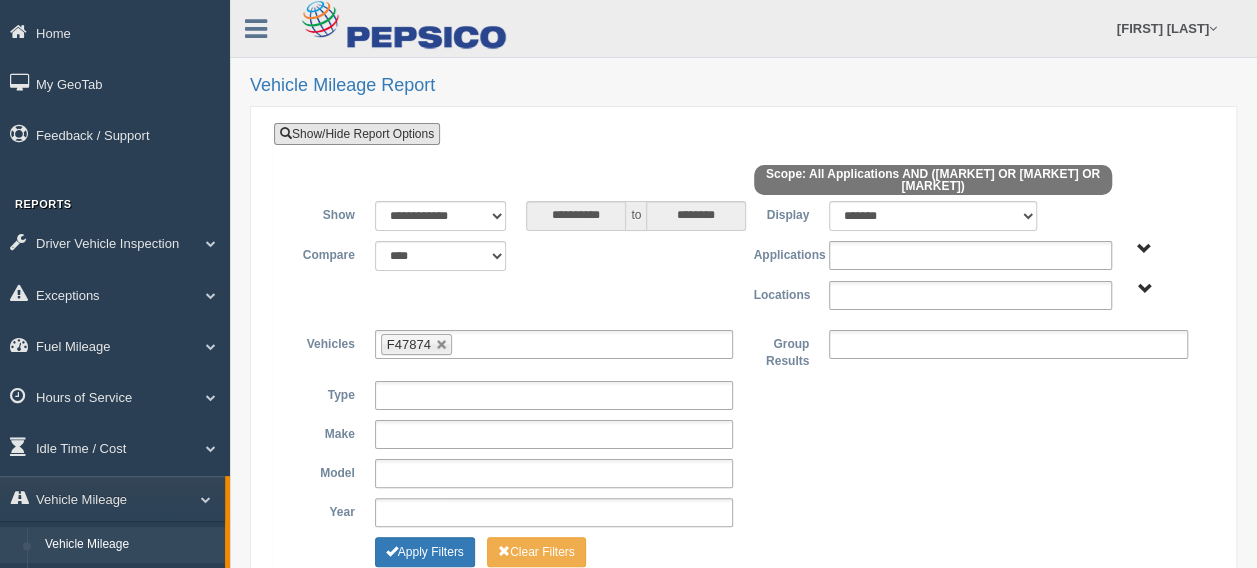 type on "**********" 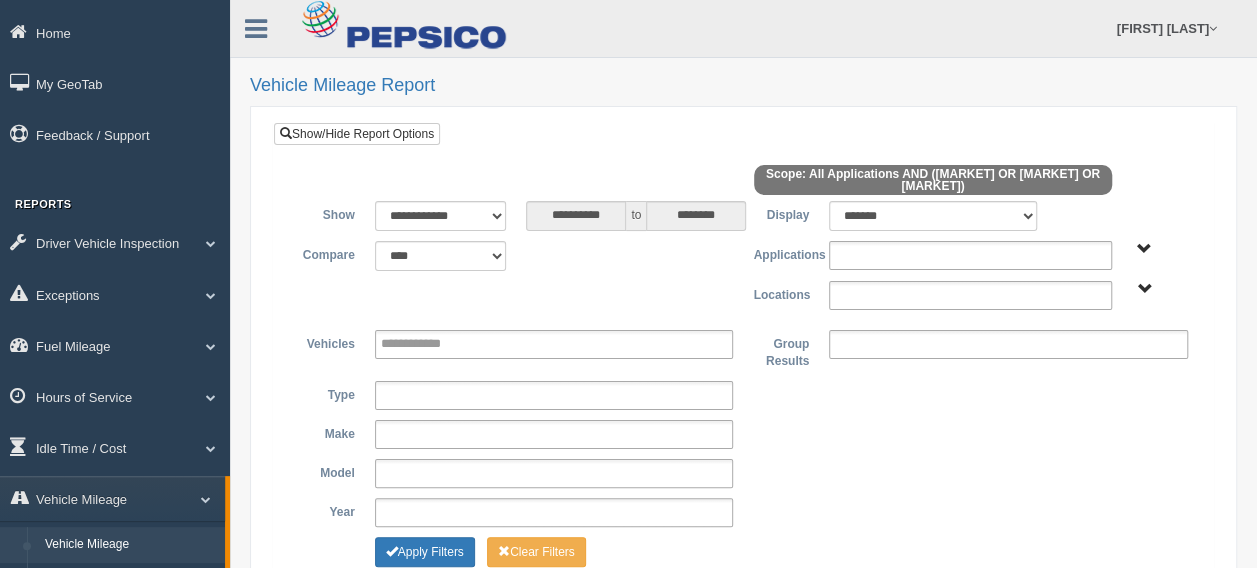 click on "**********" at bounding box center (426, 344) 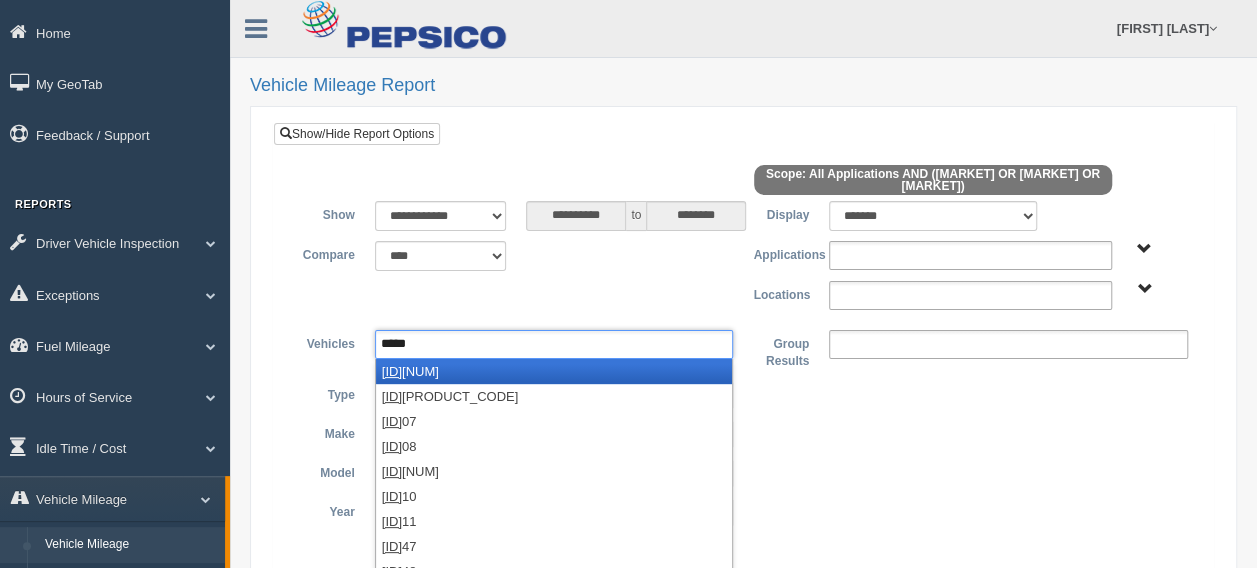 type on "******" 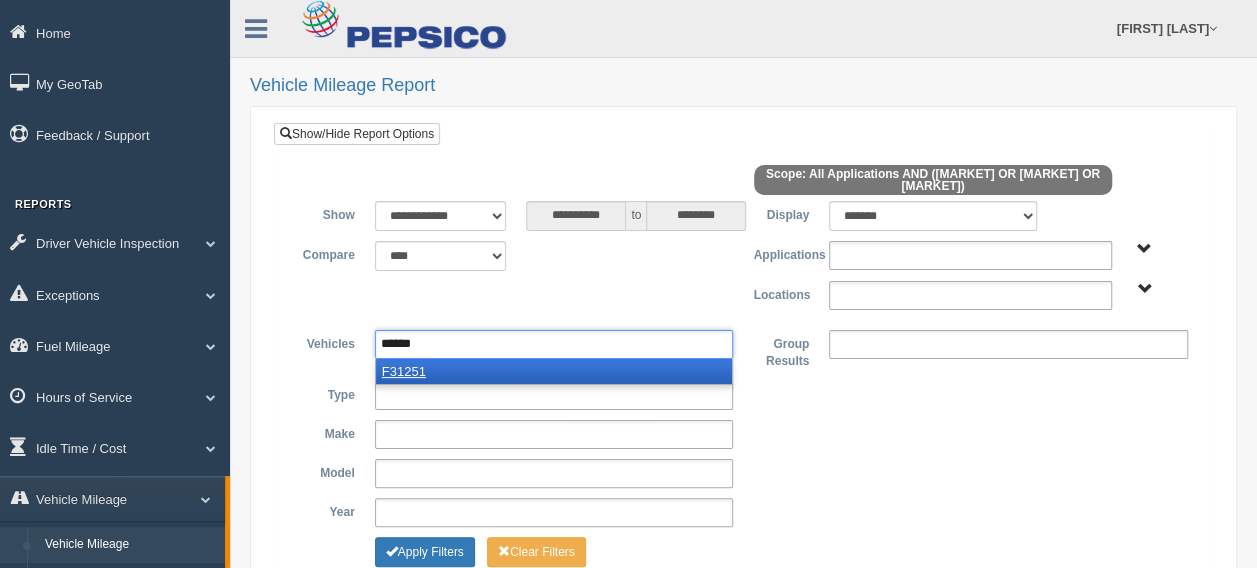 type 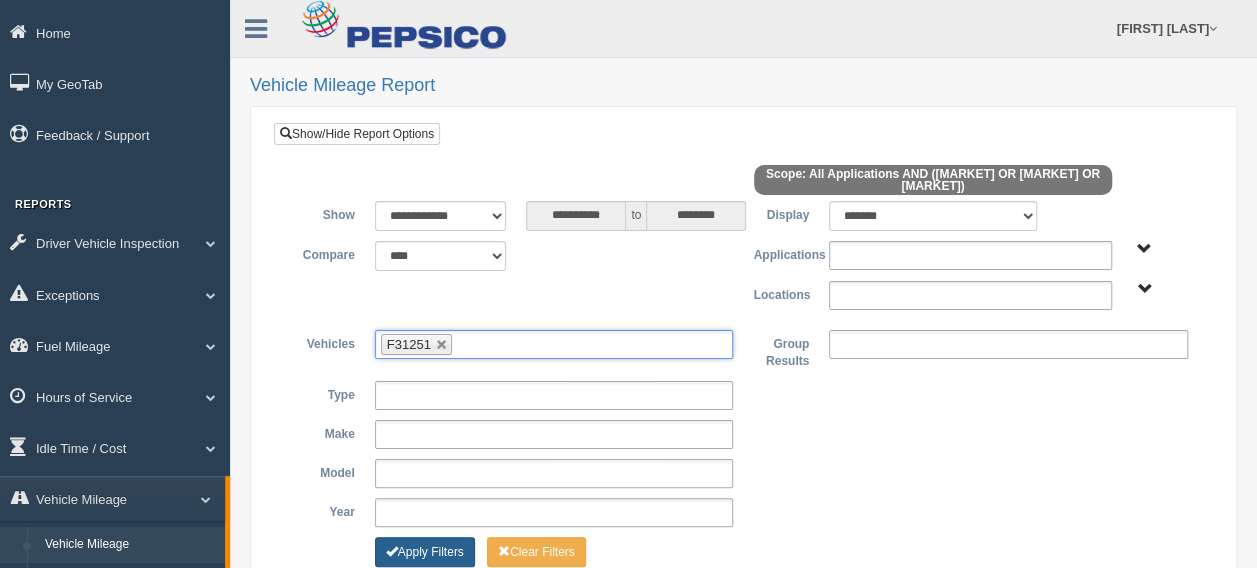click on "Apply Filters" at bounding box center (425, 552) 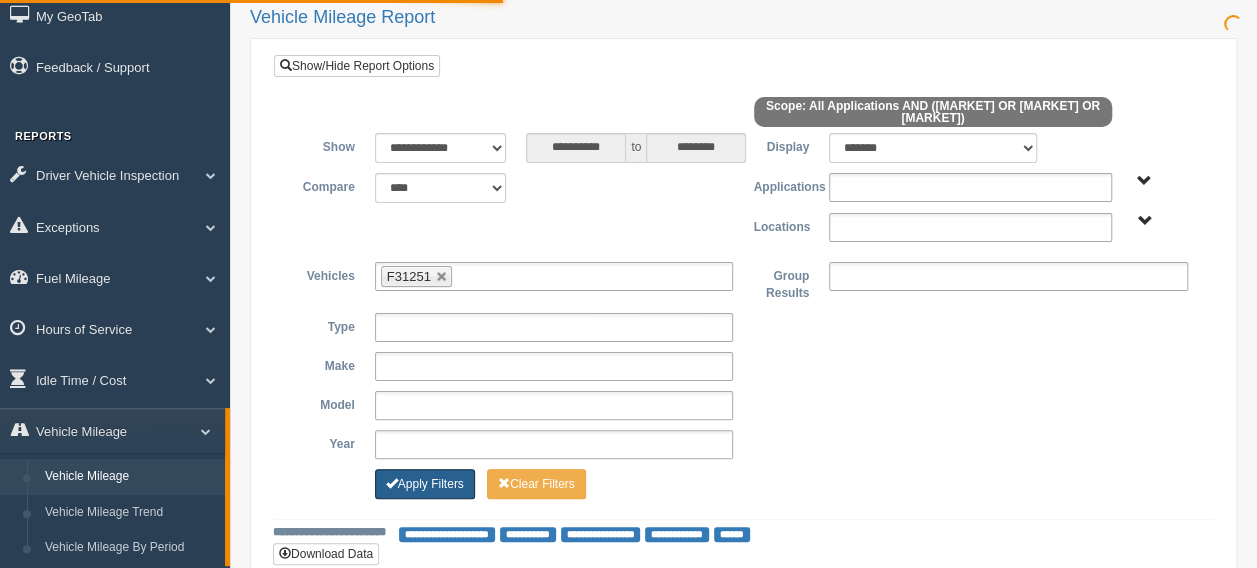 scroll, scrollTop: 100, scrollLeft: 0, axis: vertical 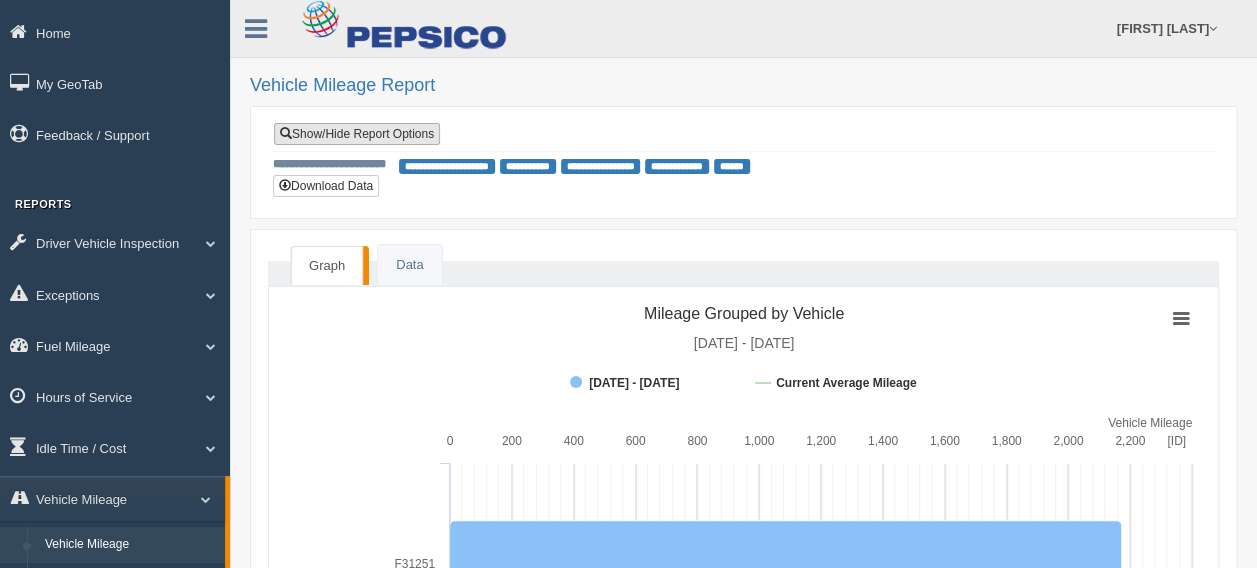 click on "Show/Hide Report Options" at bounding box center (357, 134) 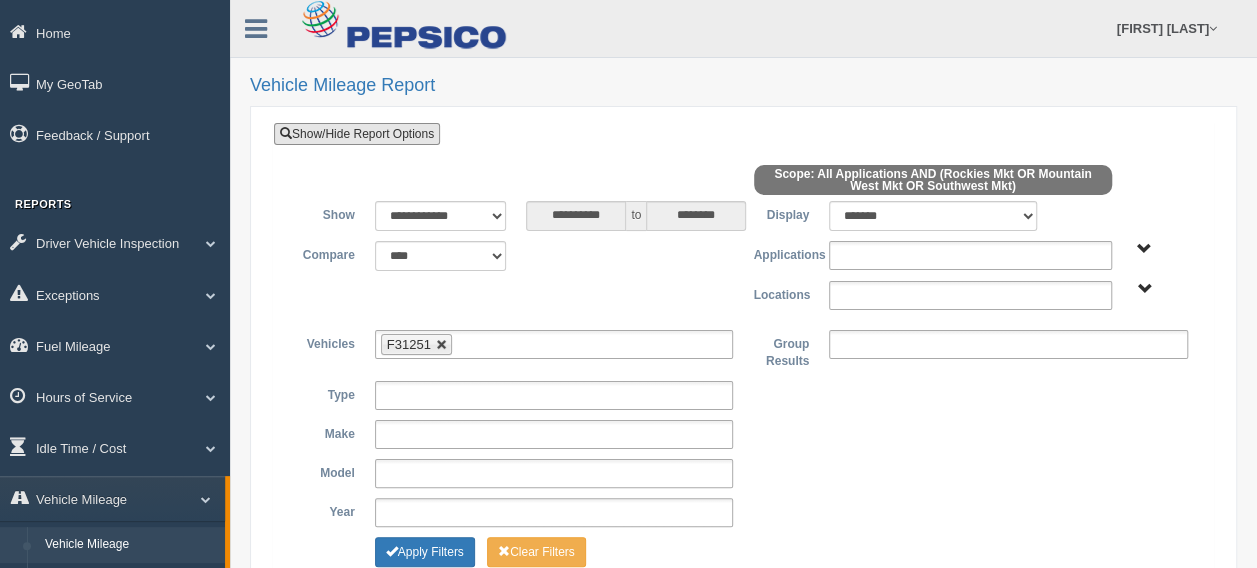 click at bounding box center (442, 345) 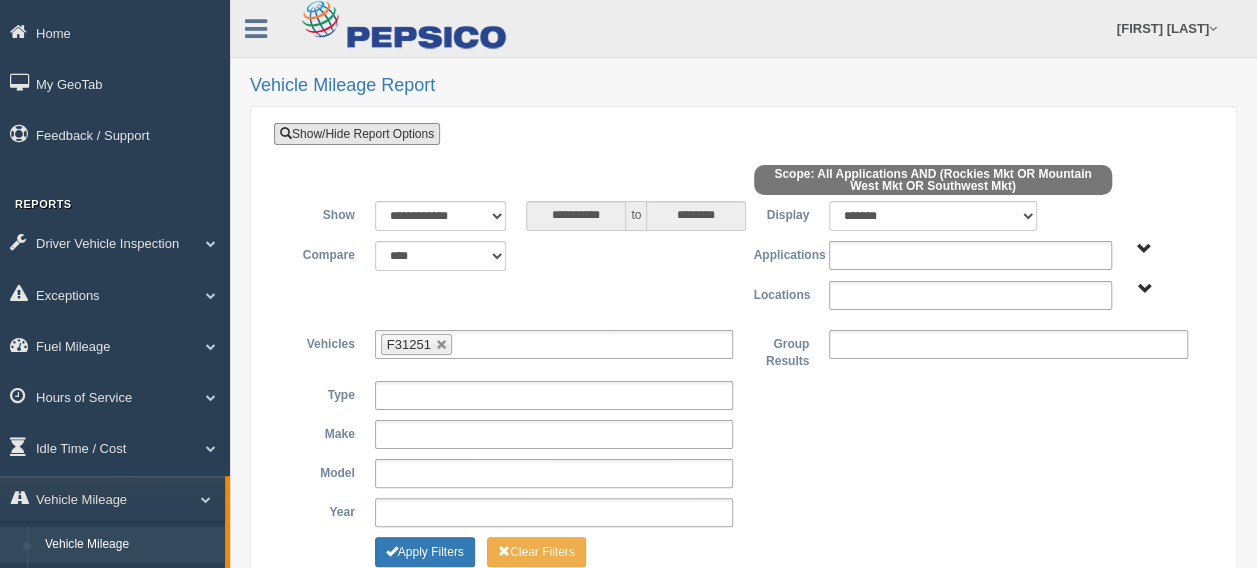 type on "**********" 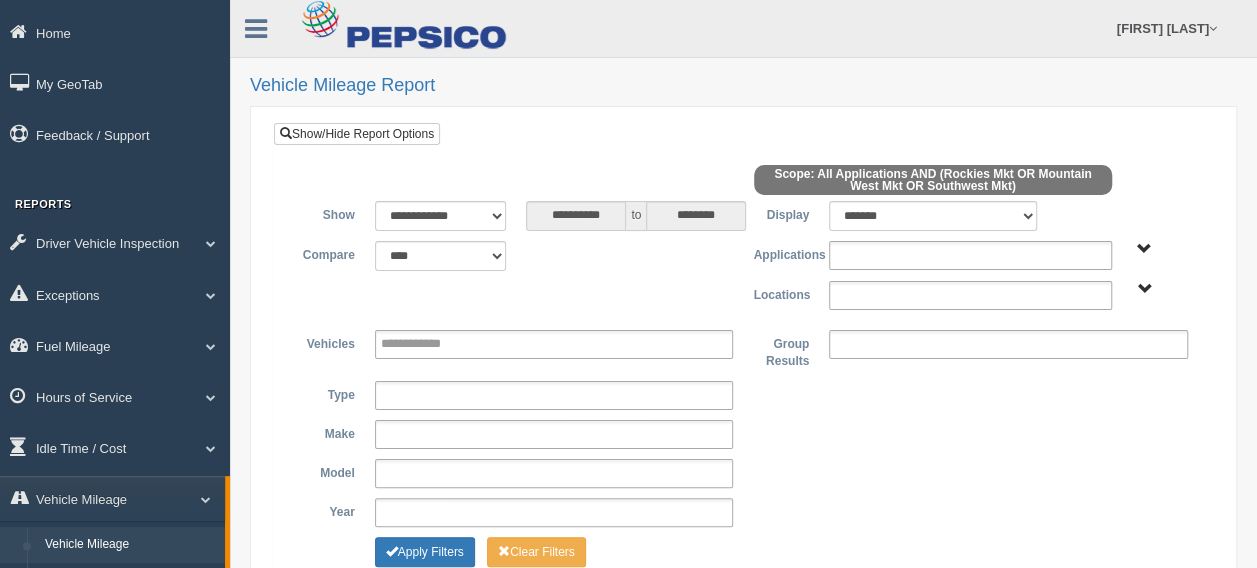 click on "**********" at bounding box center (426, 344) 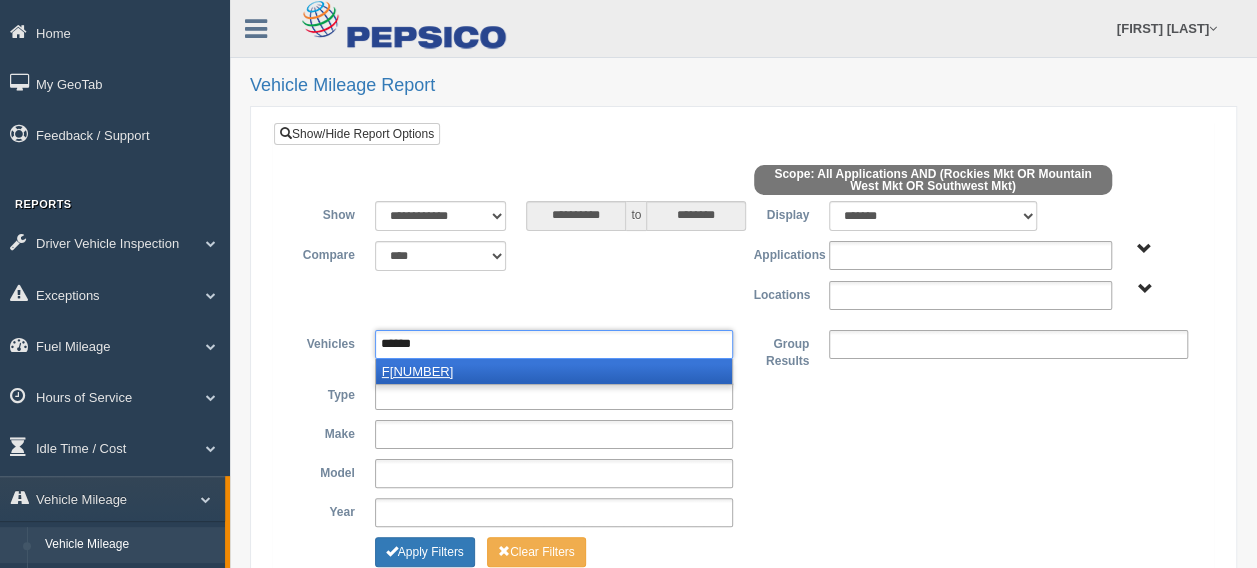 type on "******" 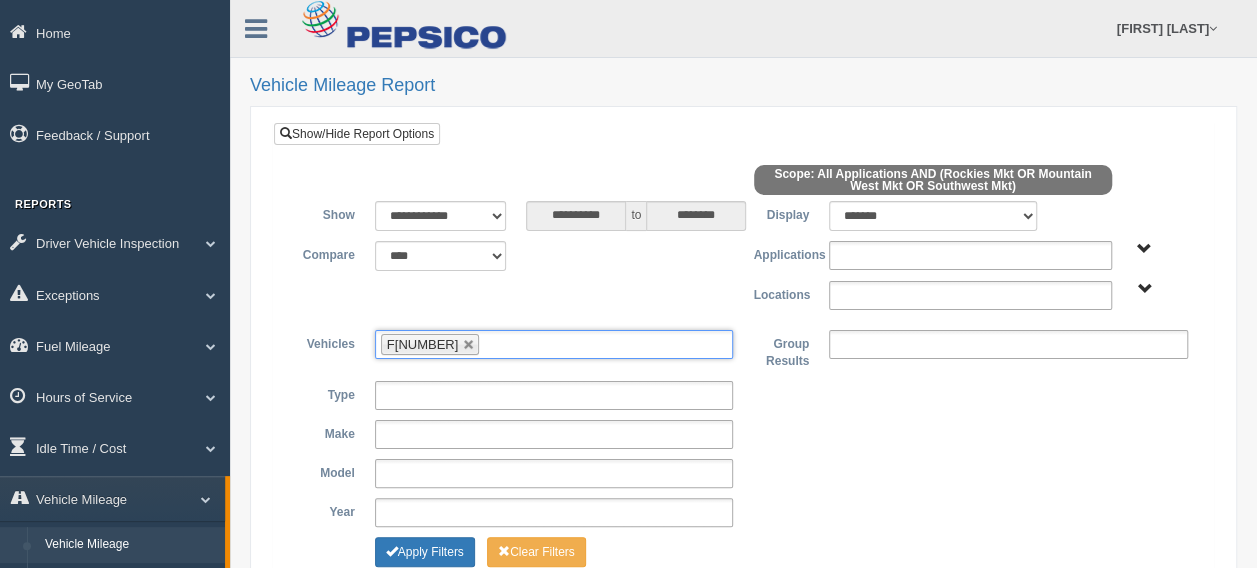 scroll, scrollTop: 100, scrollLeft: 0, axis: vertical 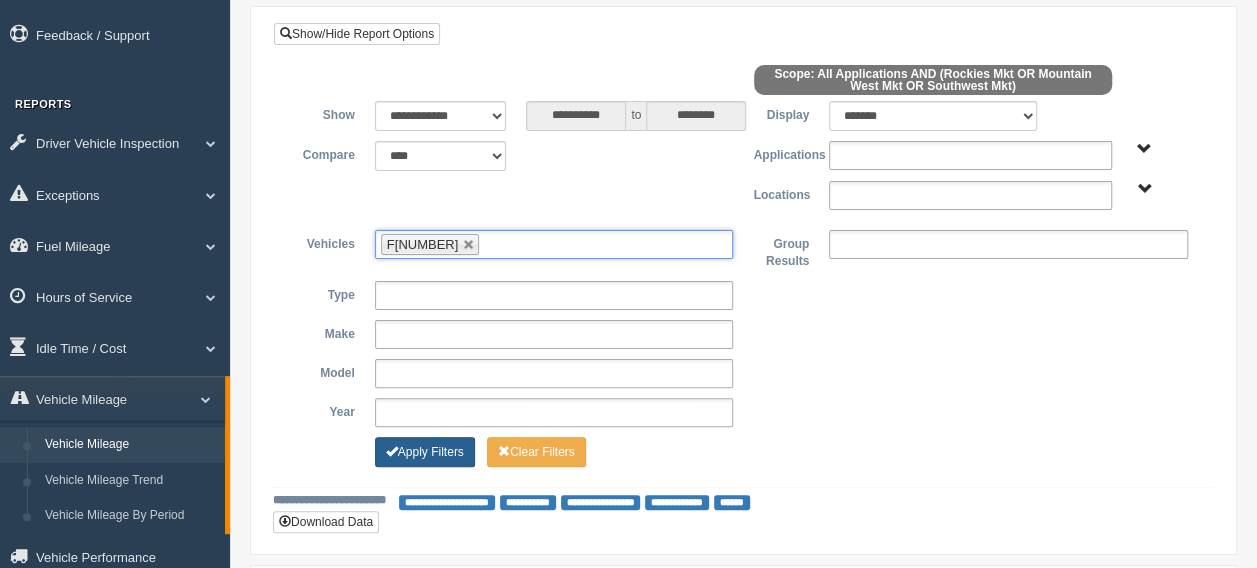 click at bounding box center (392, 451) 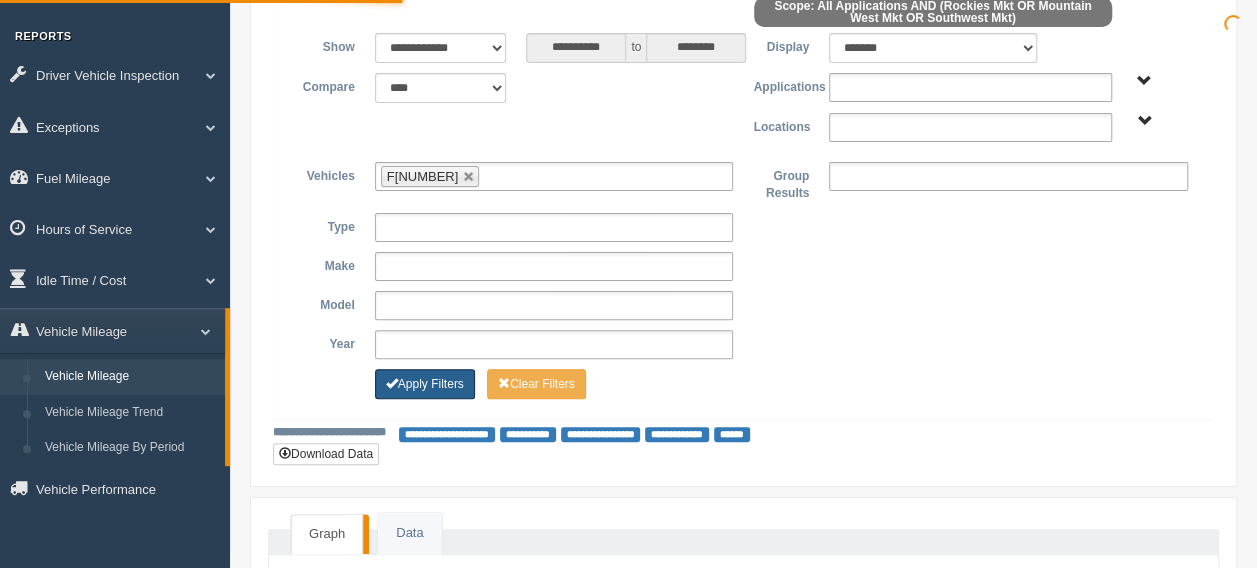 scroll, scrollTop: 200, scrollLeft: 0, axis: vertical 